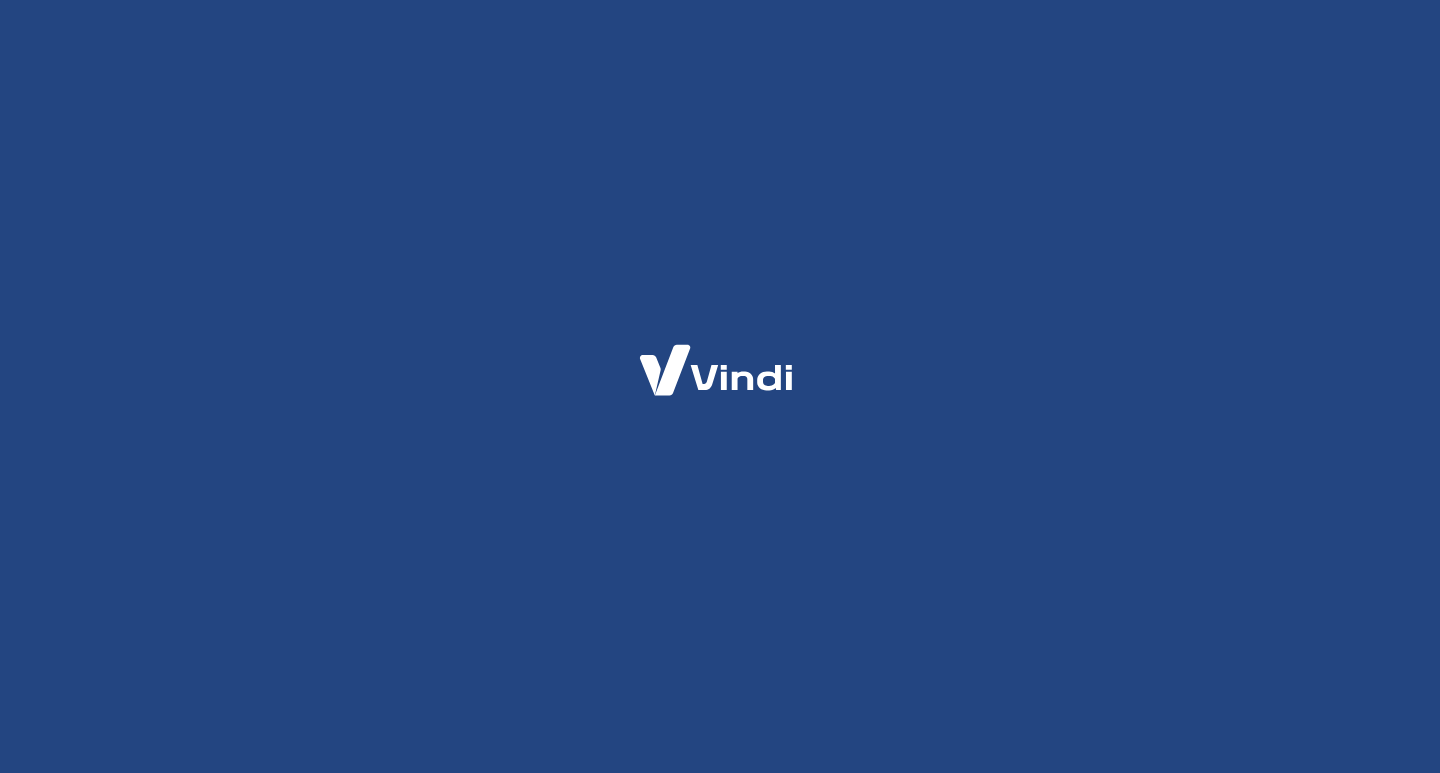 scroll, scrollTop: 0, scrollLeft: 0, axis: both 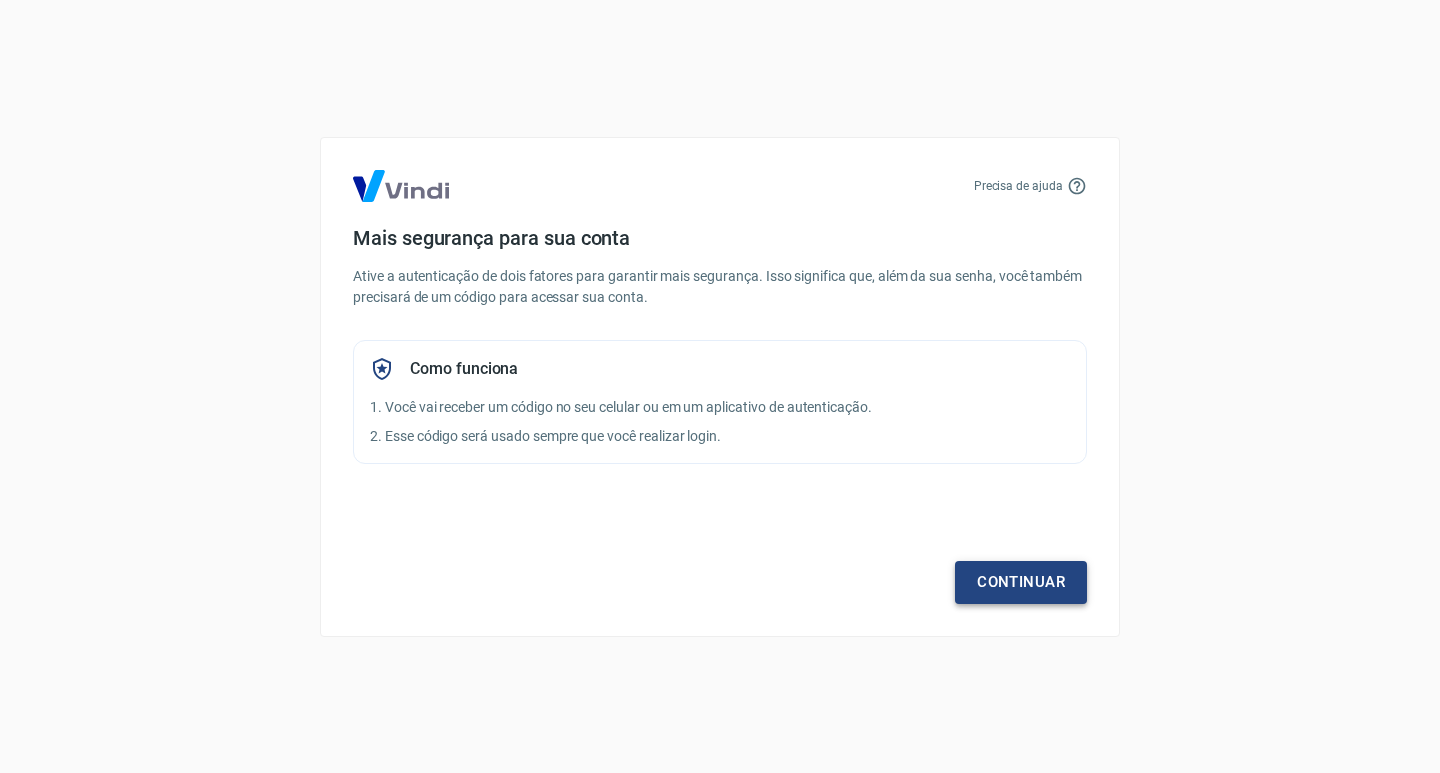 click on "Continuar" at bounding box center [1021, 582] 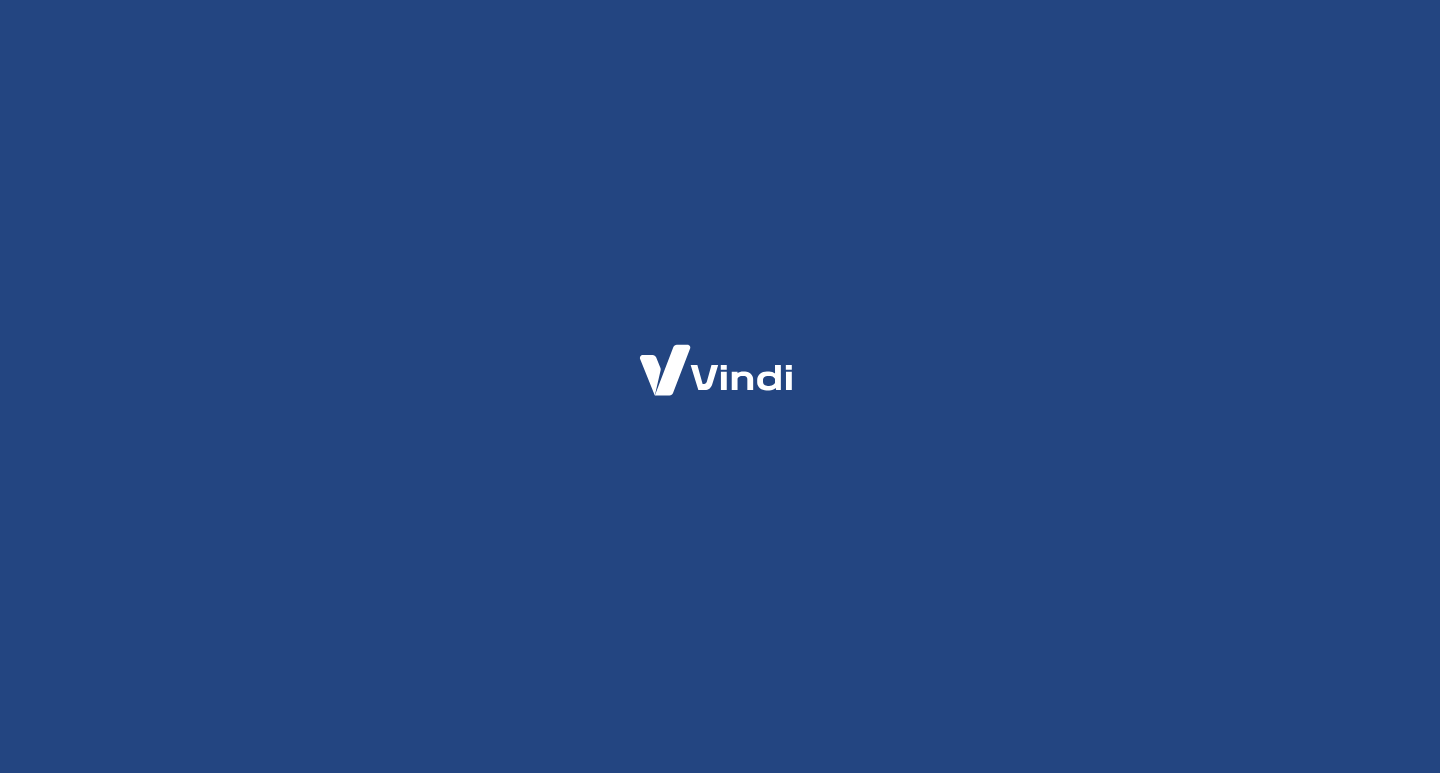 scroll, scrollTop: 0, scrollLeft: 0, axis: both 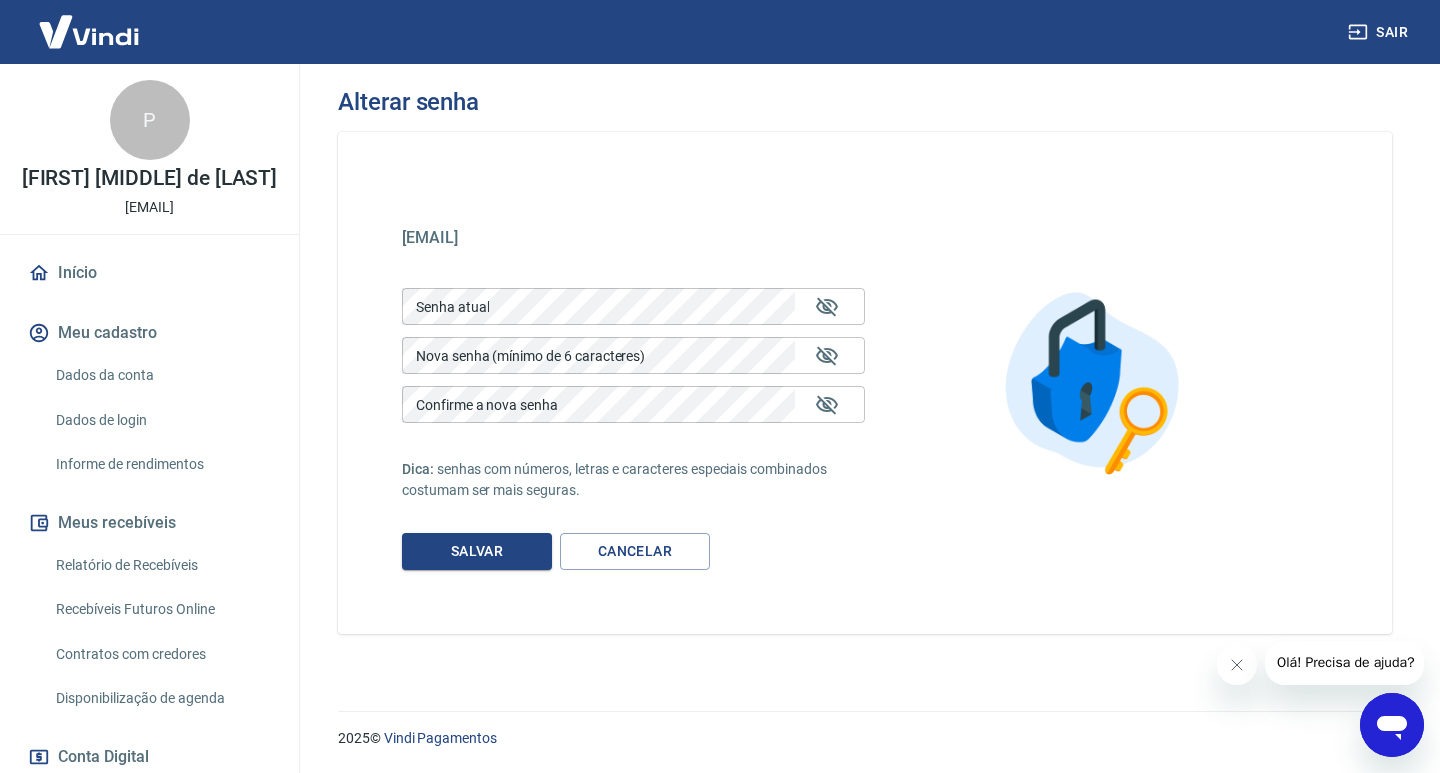 click on "Sair" at bounding box center [1380, 32] 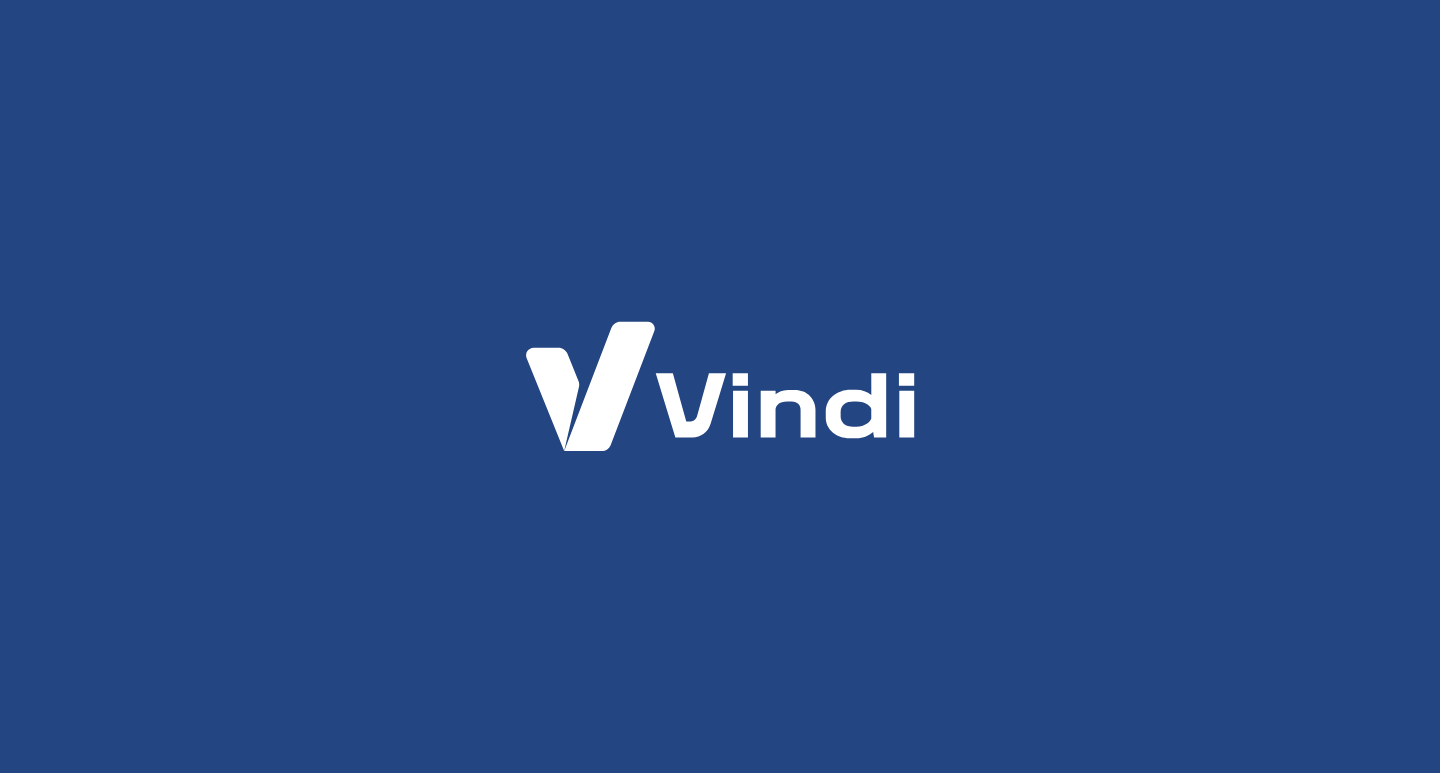 scroll, scrollTop: 0, scrollLeft: 0, axis: both 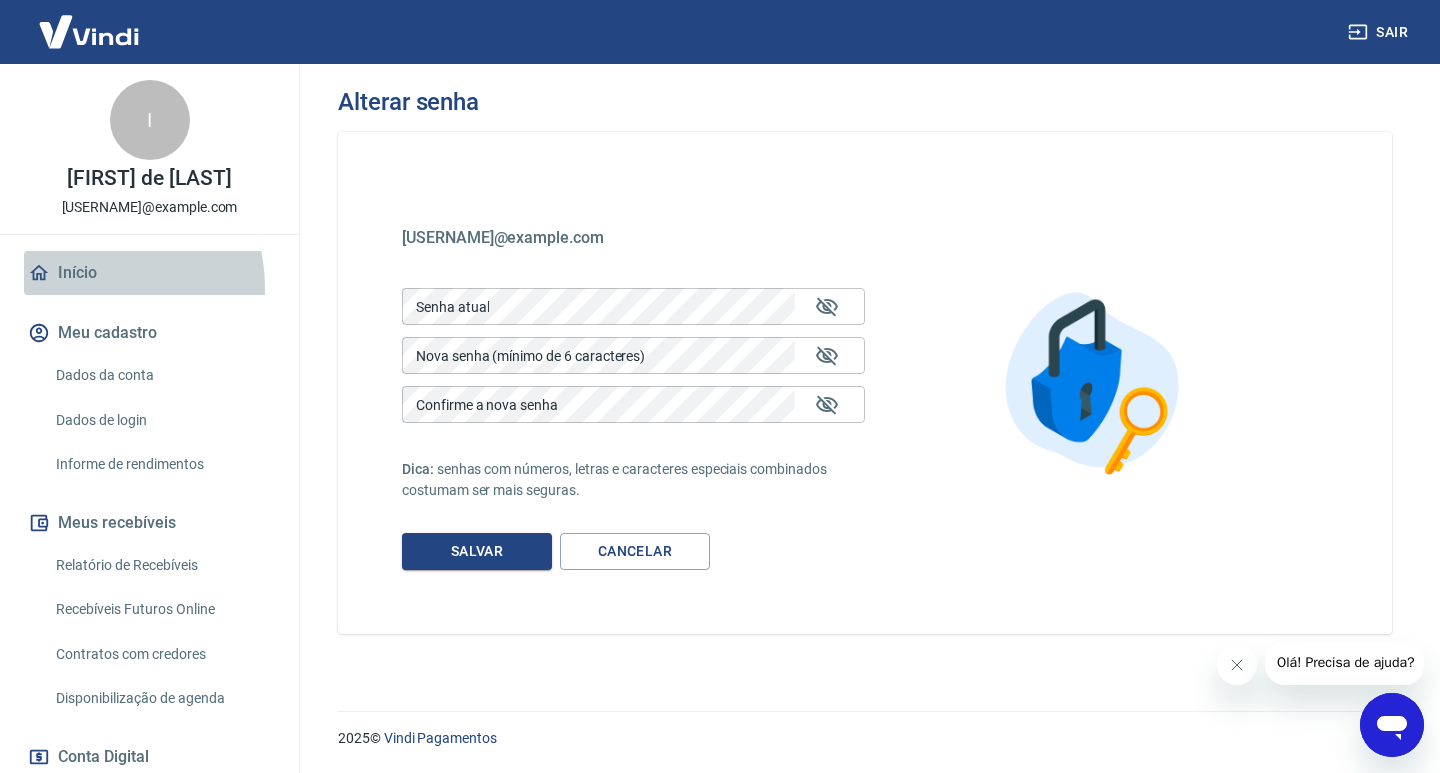 click on "Início" at bounding box center [149, 273] 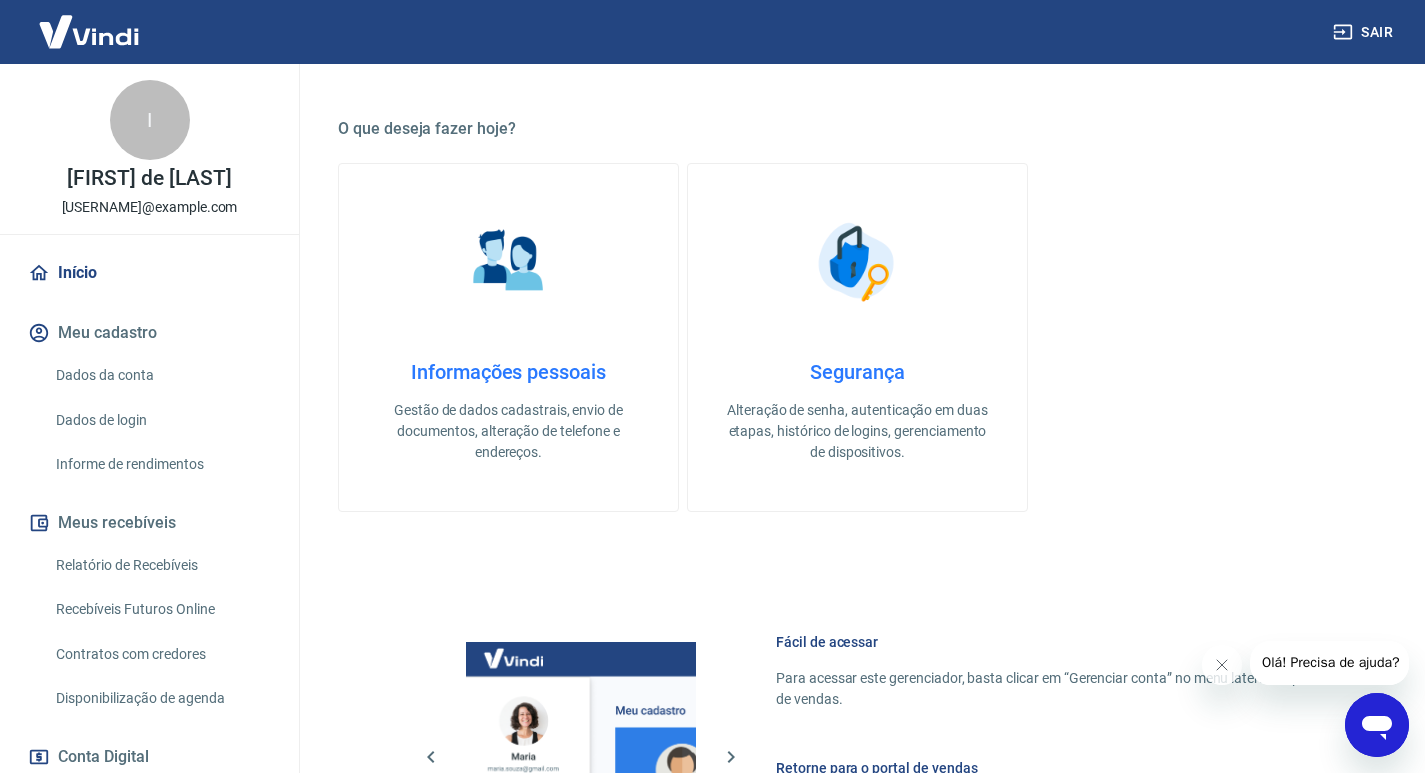 scroll, scrollTop: 226, scrollLeft: 0, axis: vertical 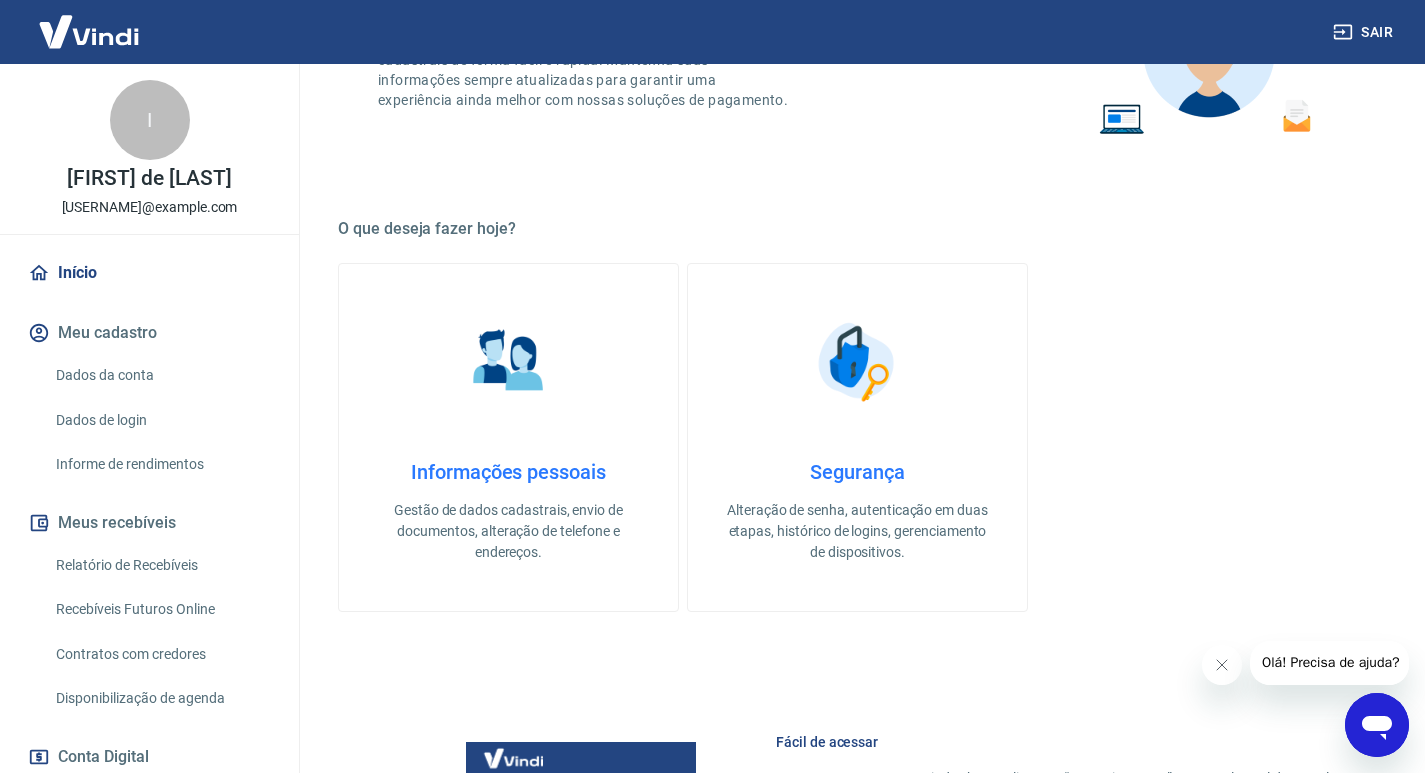 click on "Início" at bounding box center [149, 273] 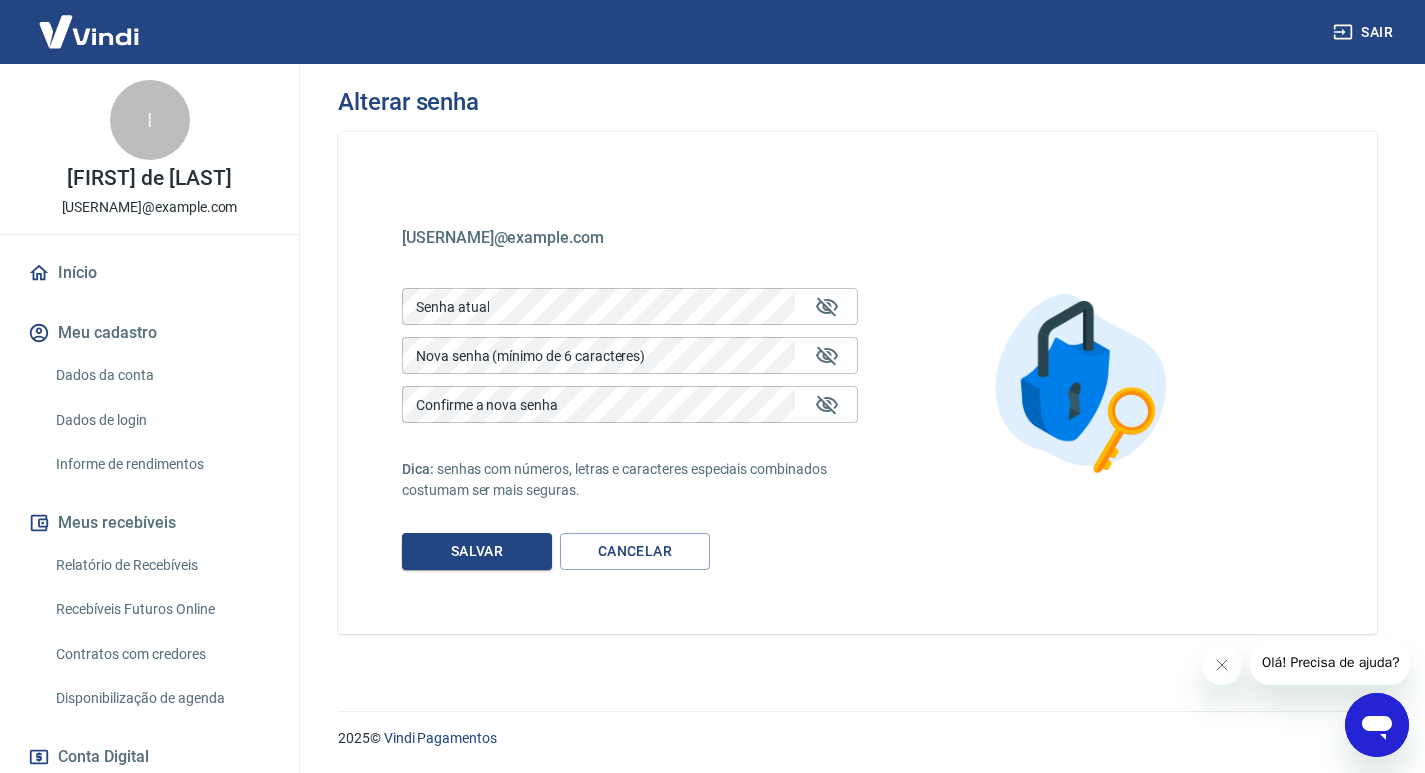 scroll, scrollTop: 0, scrollLeft: 0, axis: both 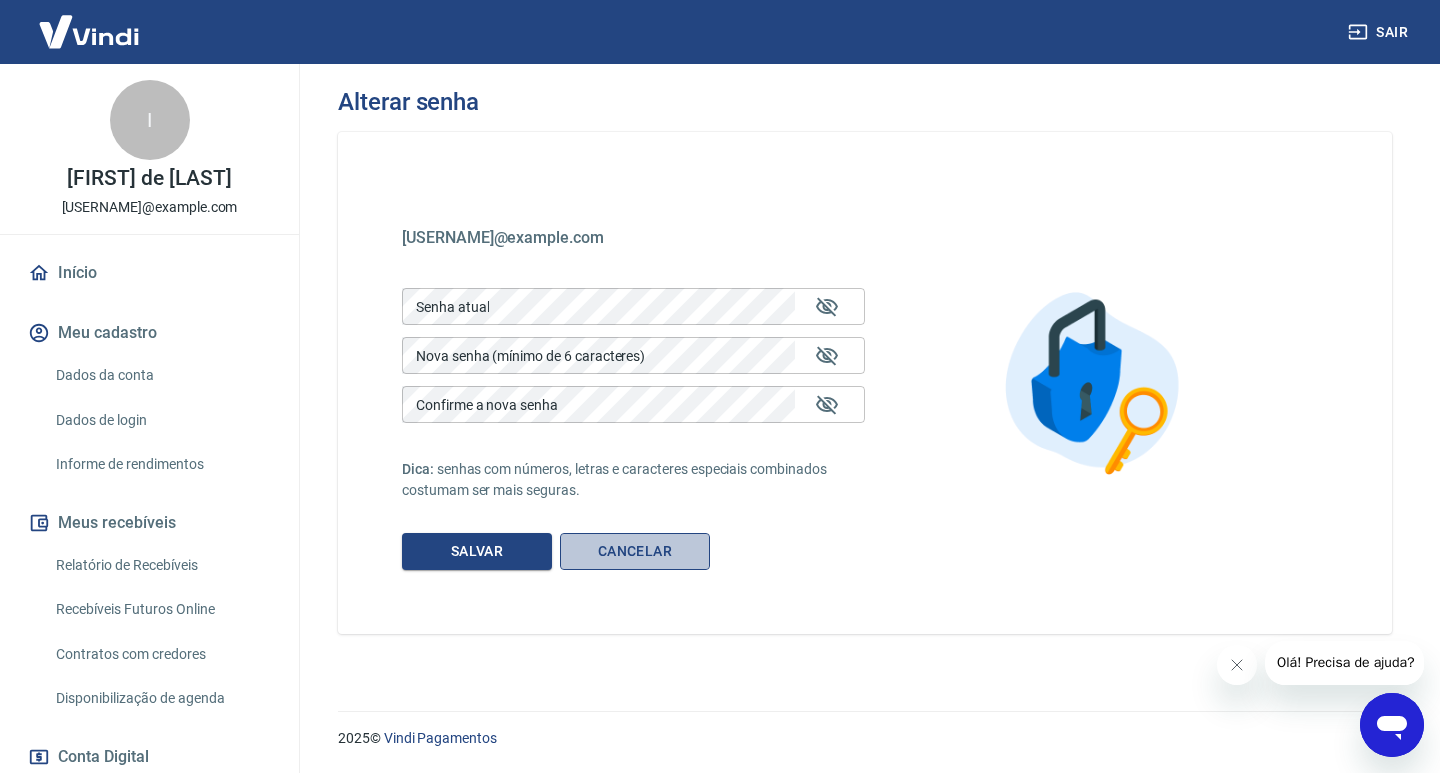 click on "Cancelar" at bounding box center (635, 551) 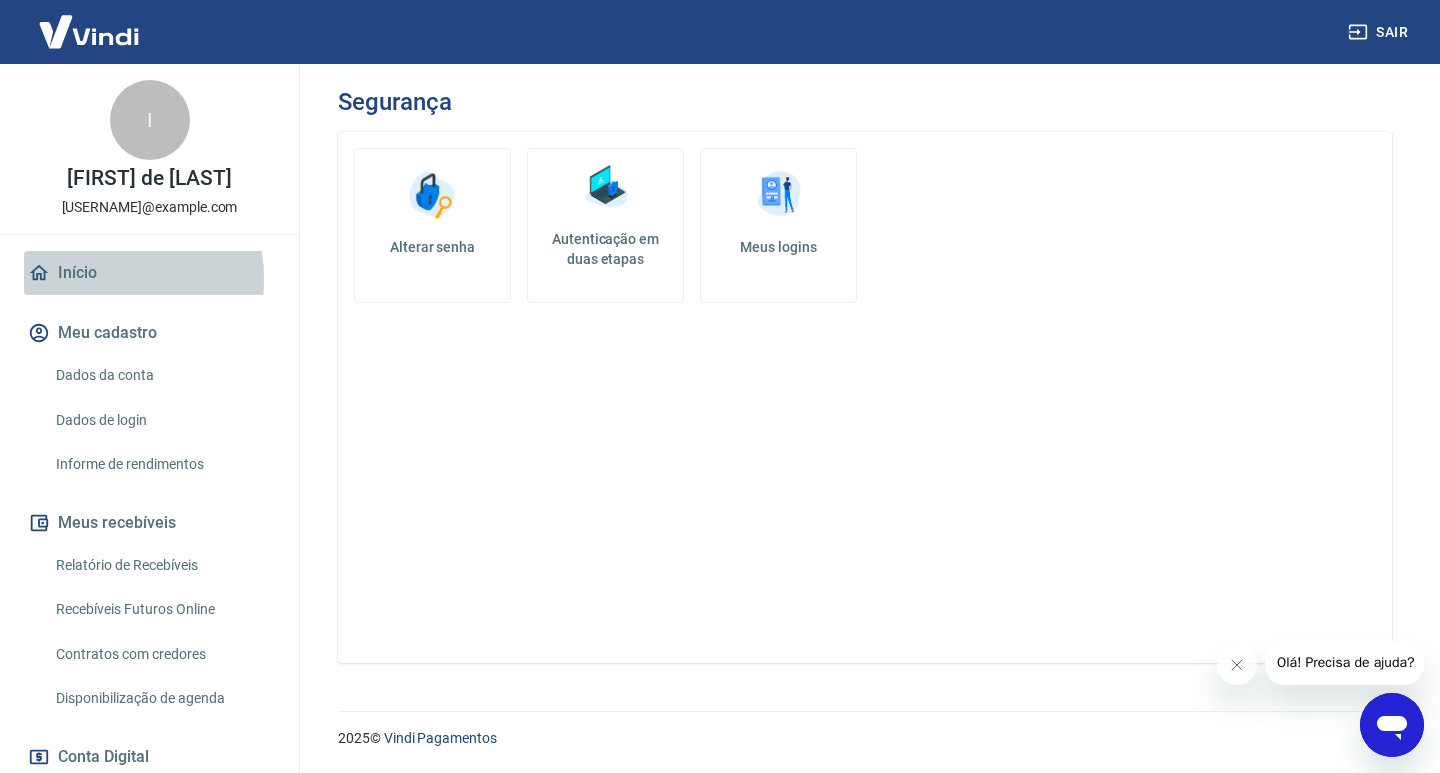 click on "Início" at bounding box center [149, 273] 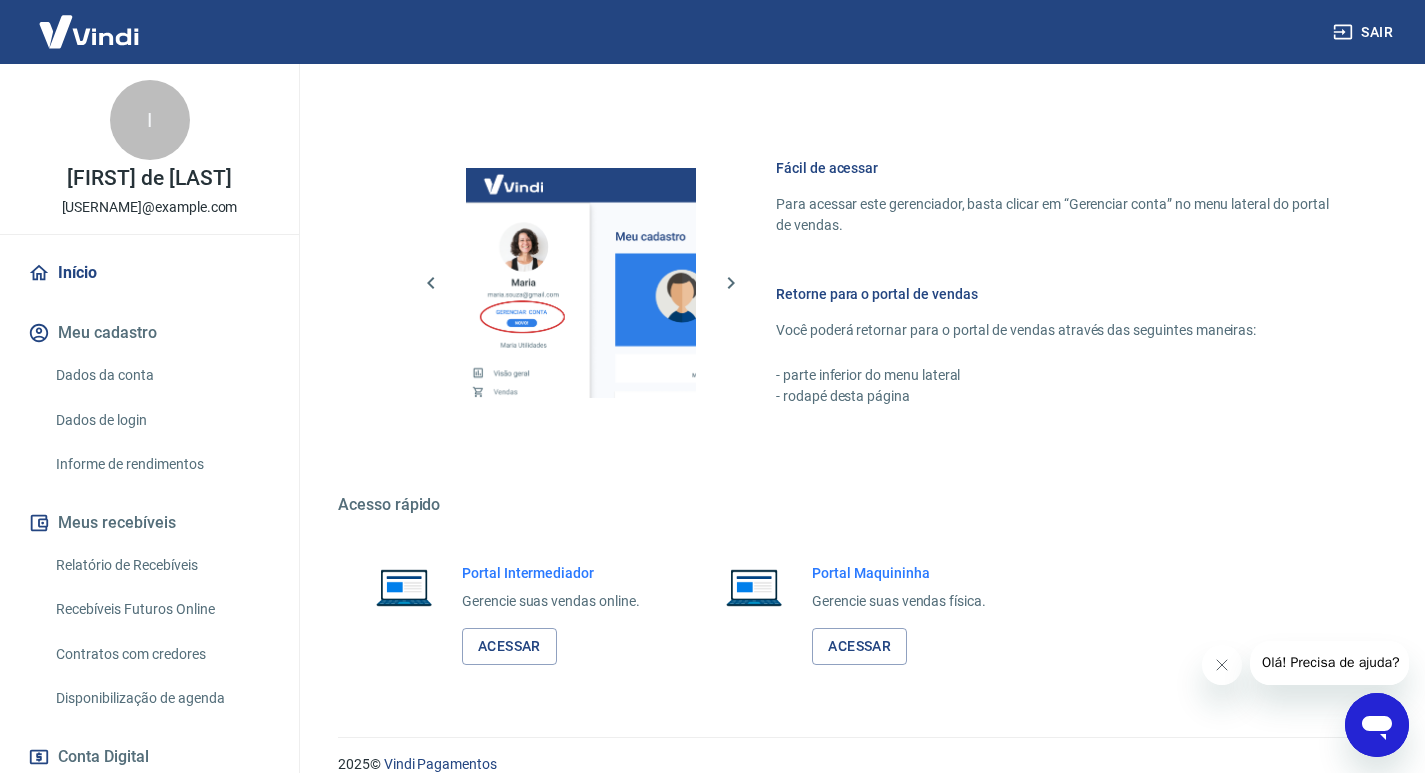 scroll, scrollTop: 0, scrollLeft: 0, axis: both 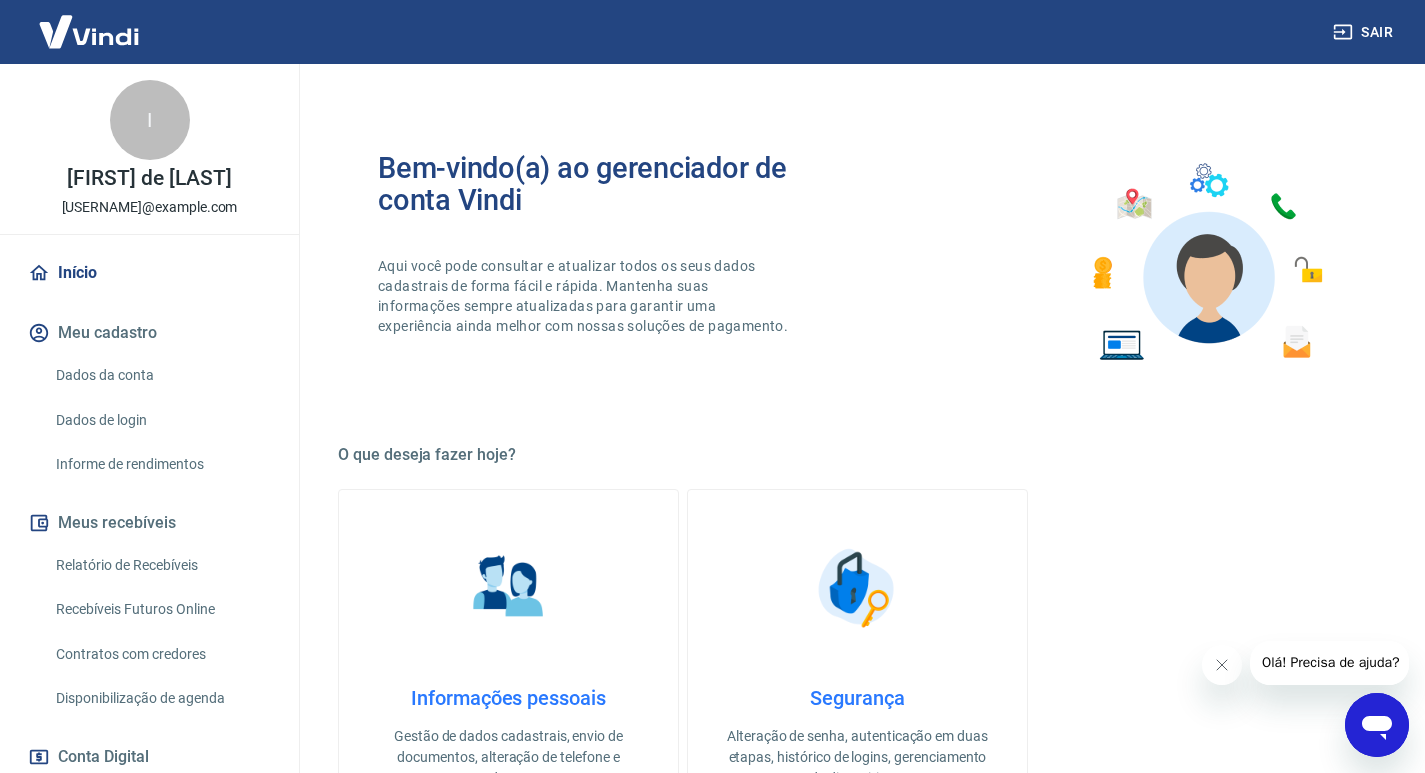 click on "Sair" at bounding box center [1365, 32] 